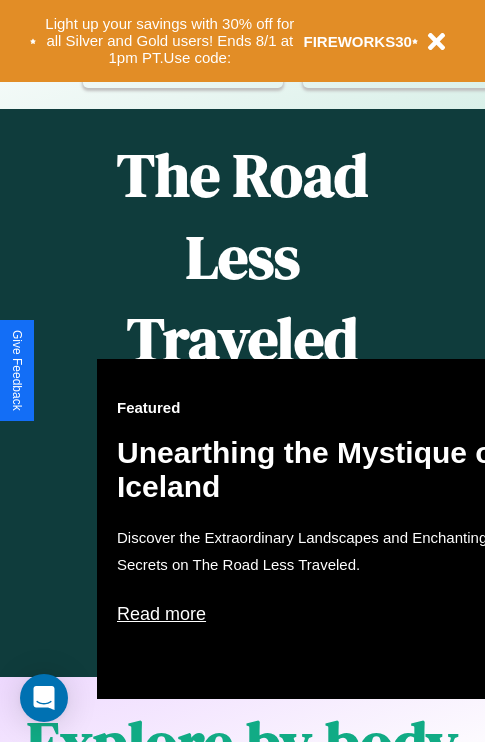 scroll, scrollTop: 817, scrollLeft: 0, axis: vertical 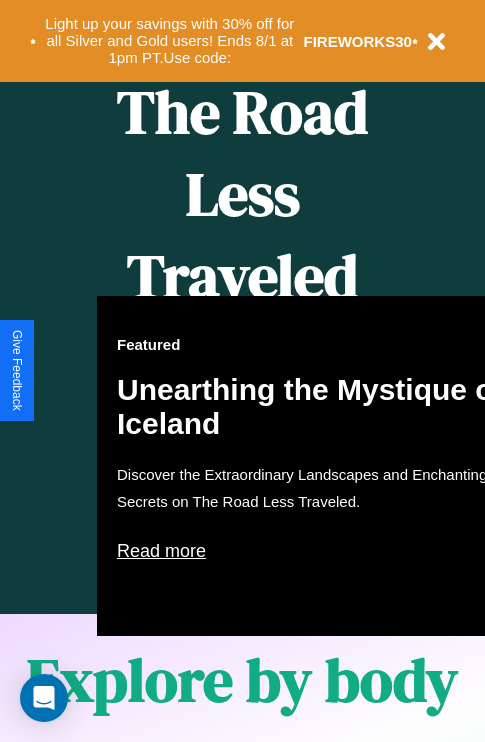 click on "Featured Unearthing the Mystique of Iceland Discover the Extraordinary Landscapes and Enchanting Secrets on The Road Less Traveled. Read more" at bounding box center [317, 466] 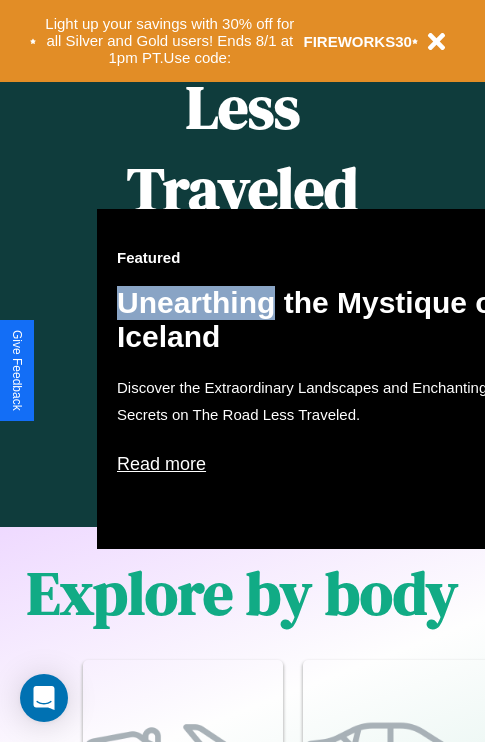 scroll, scrollTop: 817, scrollLeft: 0, axis: vertical 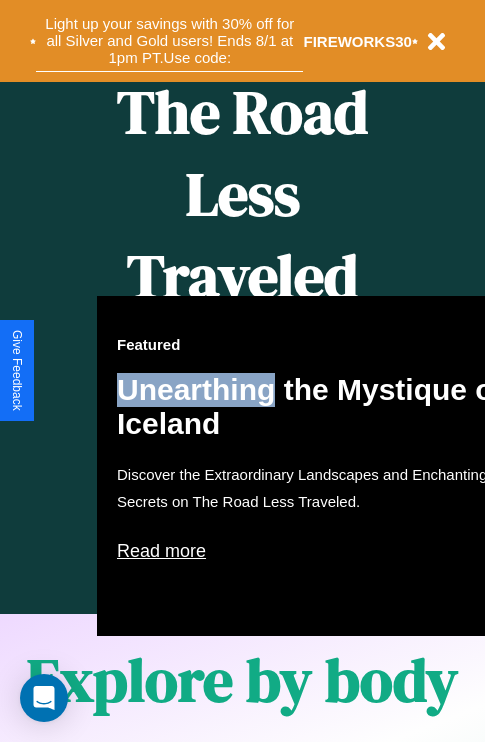 click on "Light up your savings with 30% off for all Silver and Gold users! Ends 8/1 at 1pm PT.  Use code:" at bounding box center (169, 41) 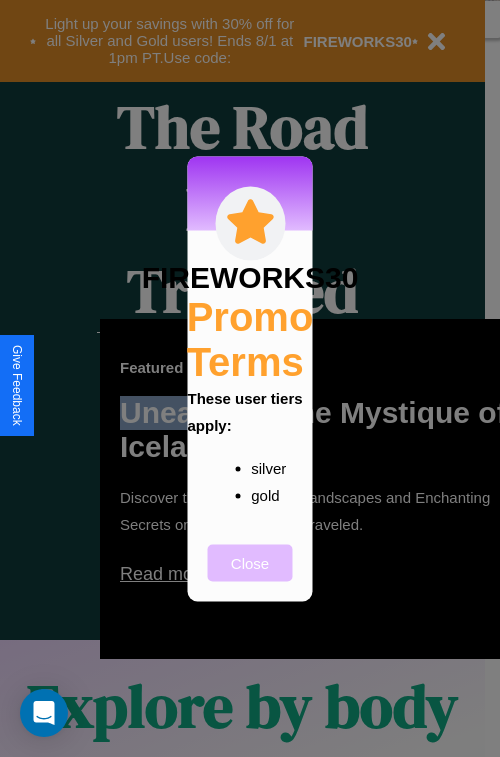 click on "Close" at bounding box center (250, 562) 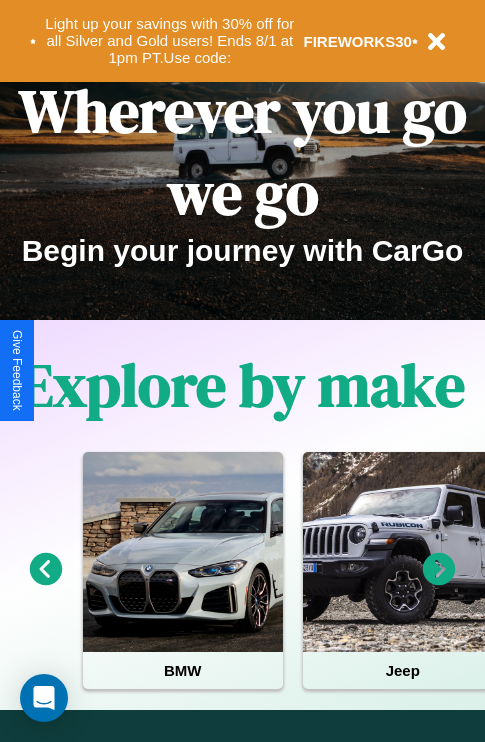scroll, scrollTop: 0, scrollLeft: 0, axis: both 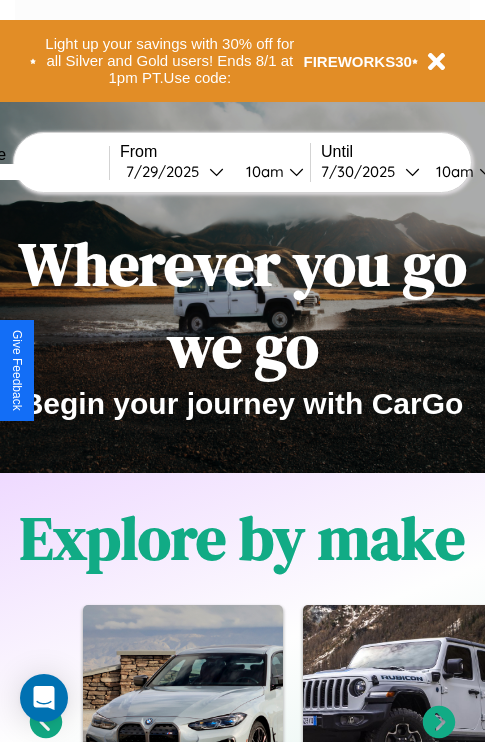 click at bounding box center [34, 172] 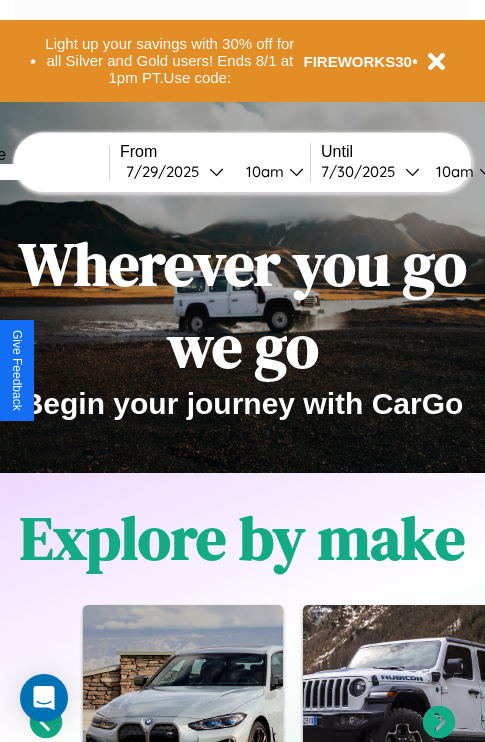 type on "*******" 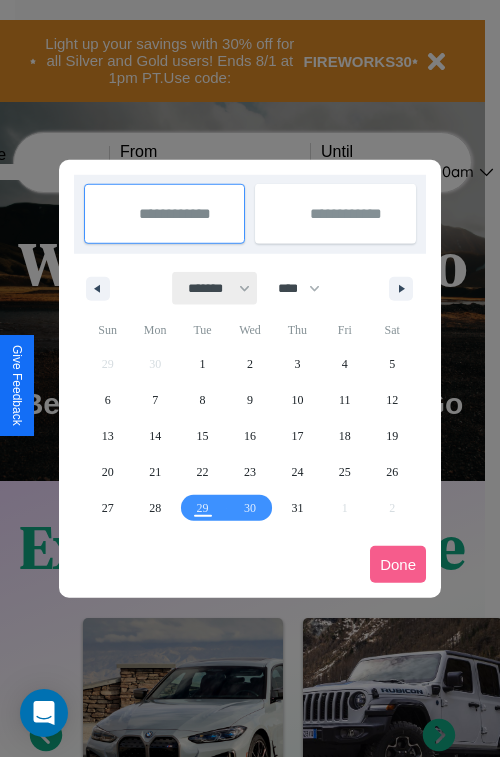 click on "******* ******** ***** ***** *** **** **** ****** ********* ******* ******** ********" at bounding box center [215, 288] 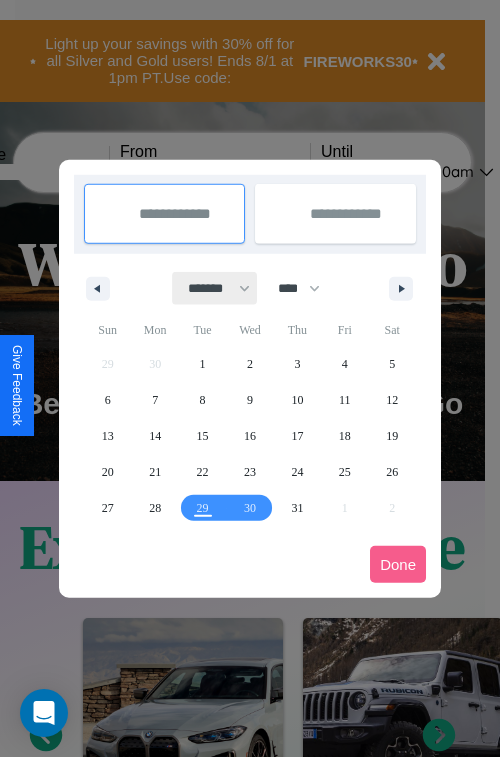 select on "*" 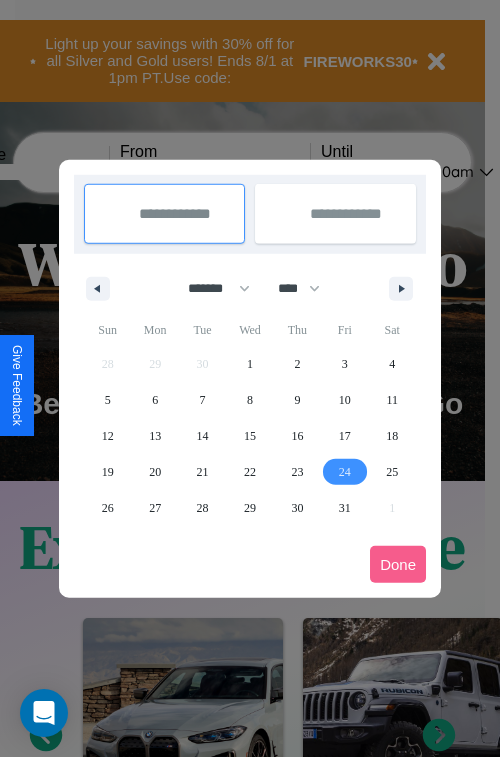click on "24" at bounding box center (345, 472) 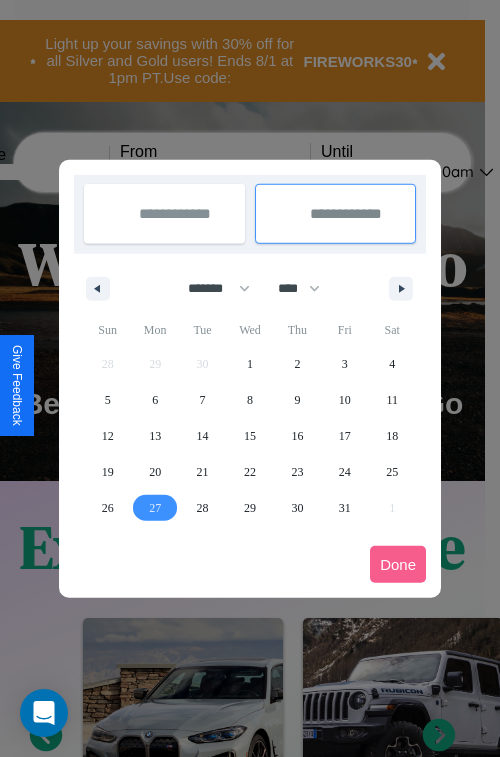 click on "27" at bounding box center [155, 508] 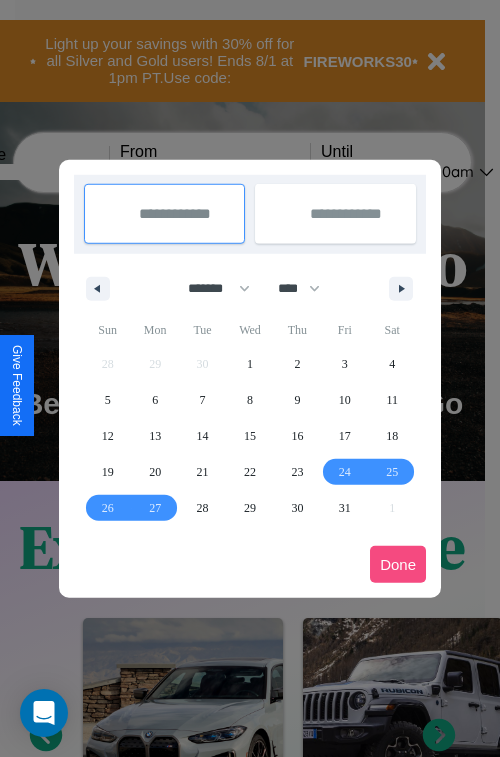 click on "Done" at bounding box center [398, 564] 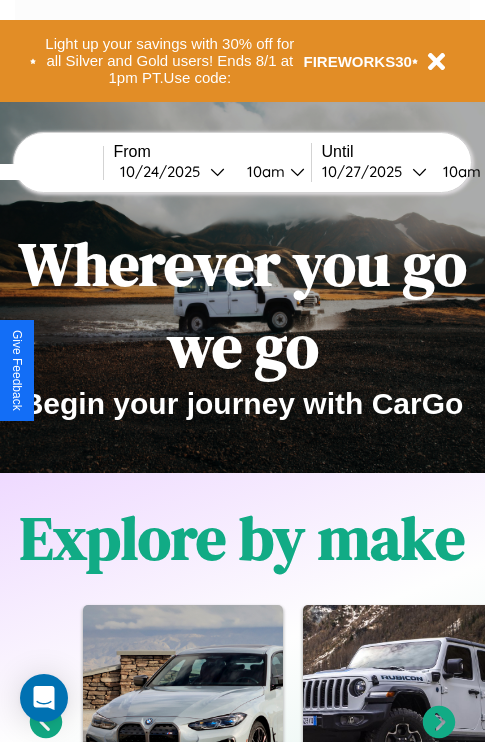 click on "10am" at bounding box center (263, 171) 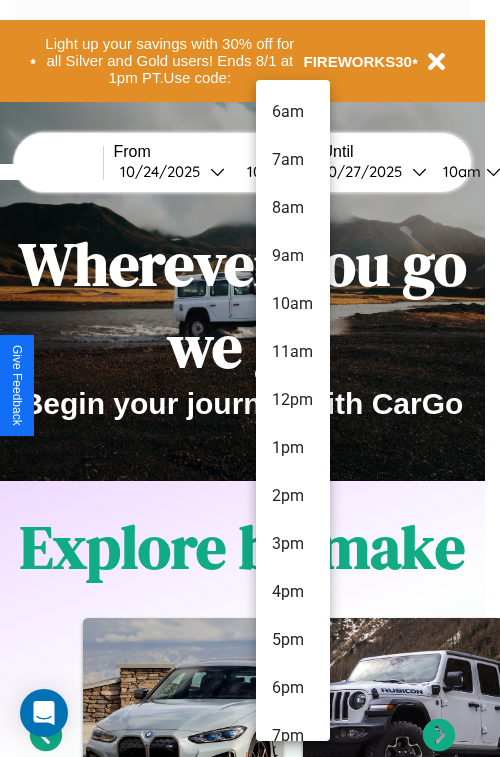 click on "7pm" at bounding box center (293, 736) 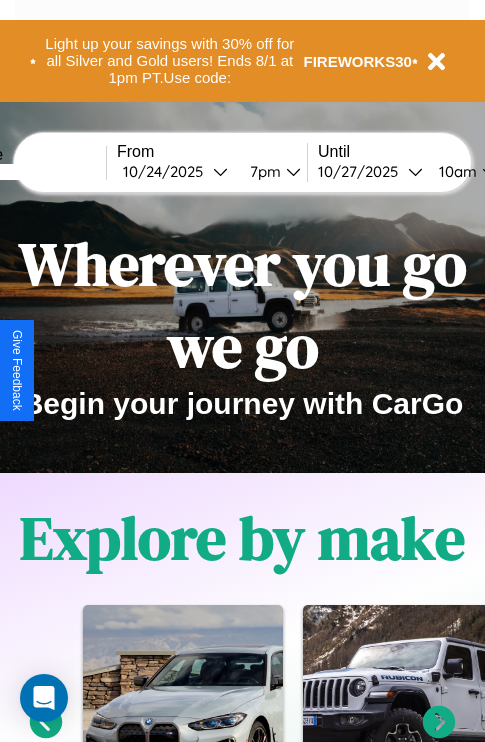 scroll, scrollTop: 0, scrollLeft: 79, axis: horizontal 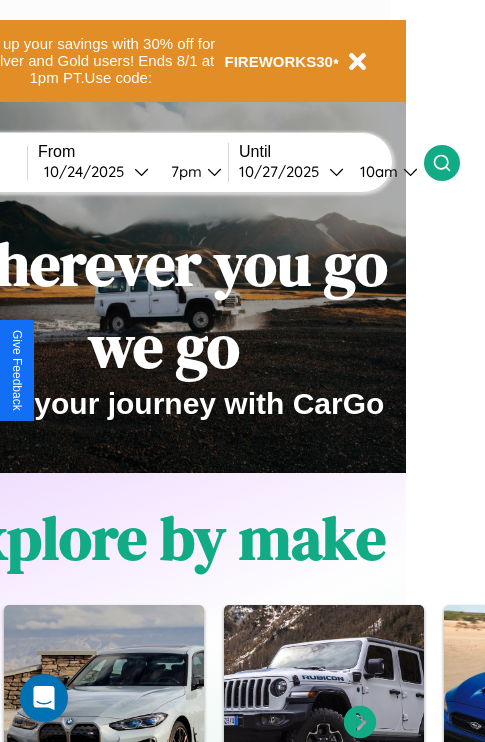 click 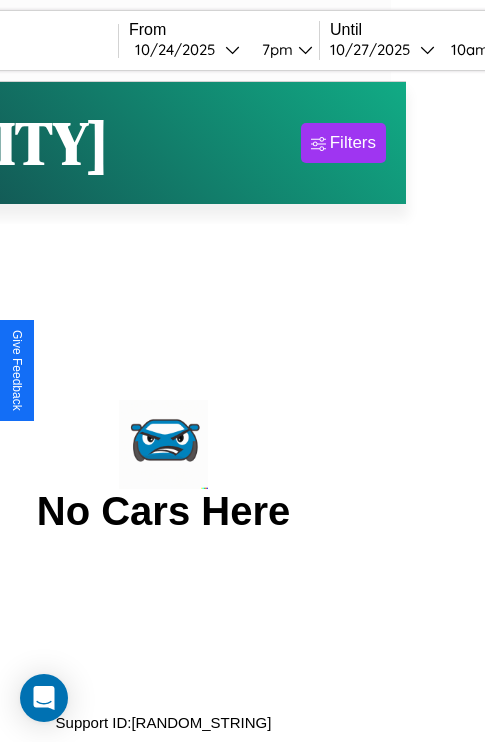 scroll, scrollTop: 0, scrollLeft: 0, axis: both 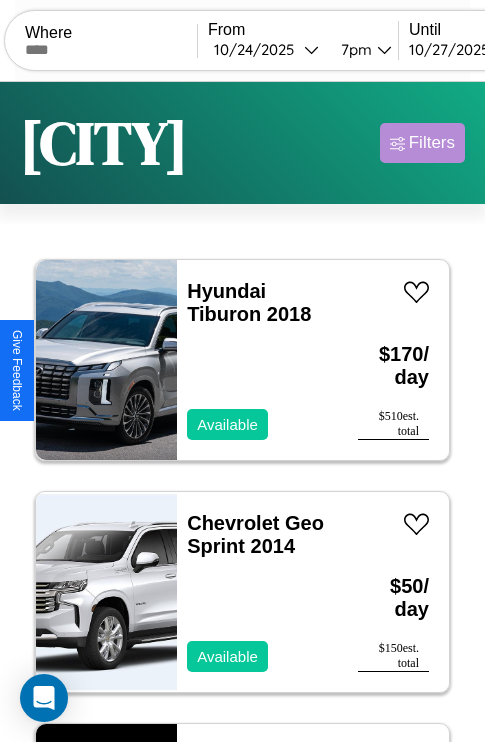 click on "Filters" at bounding box center (432, 143) 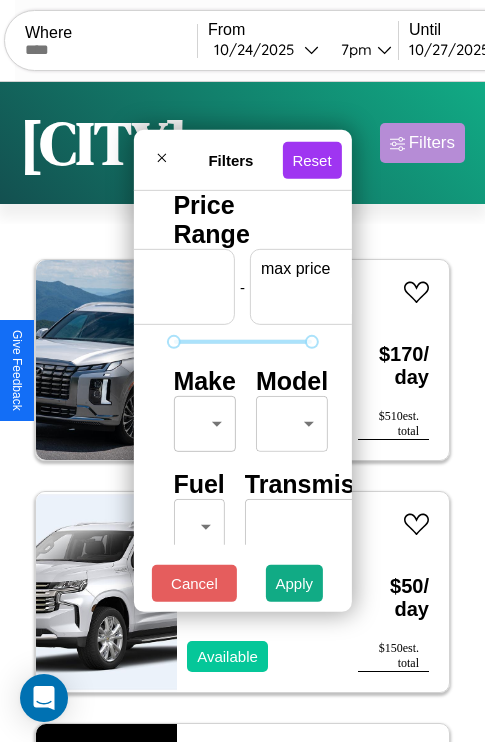 scroll, scrollTop: 0, scrollLeft: 124, axis: horizontal 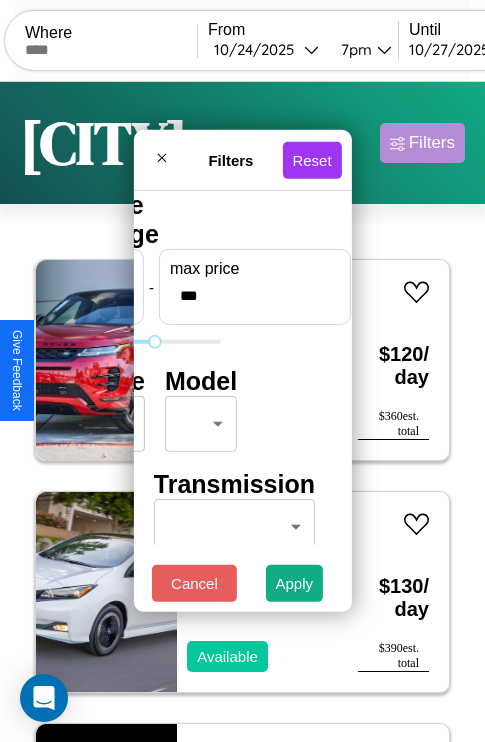type on "***" 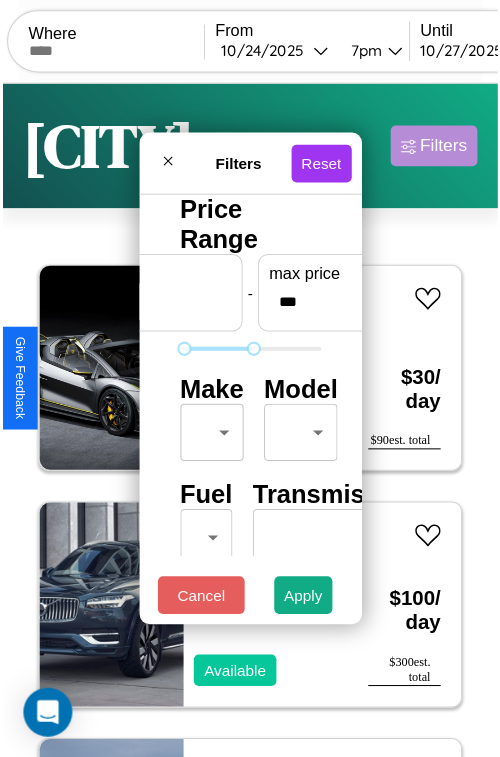 scroll, scrollTop: 59, scrollLeft: 0, axis: vertical 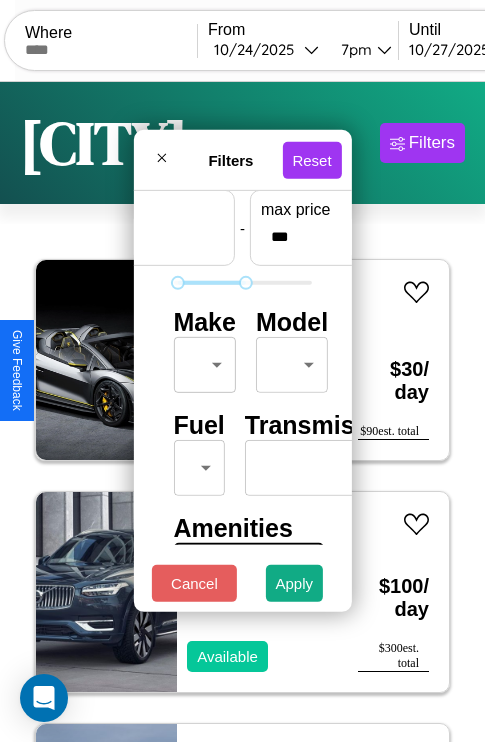 type on "**" 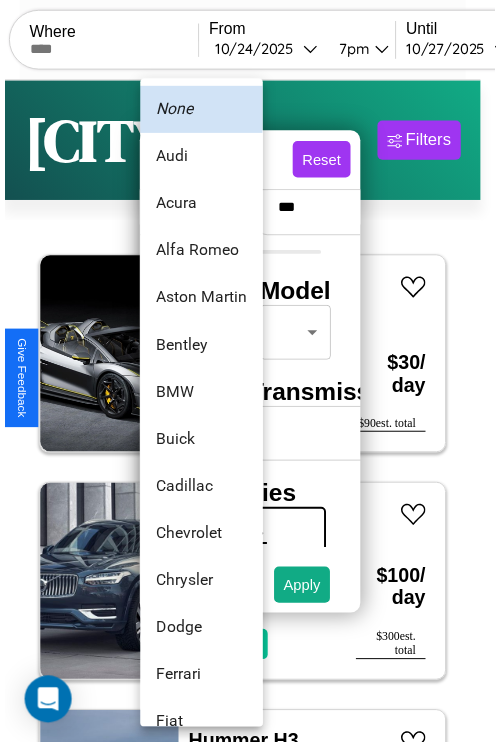 scroll, scrollTop: 38, scrollLeft: 0, axis: vertical 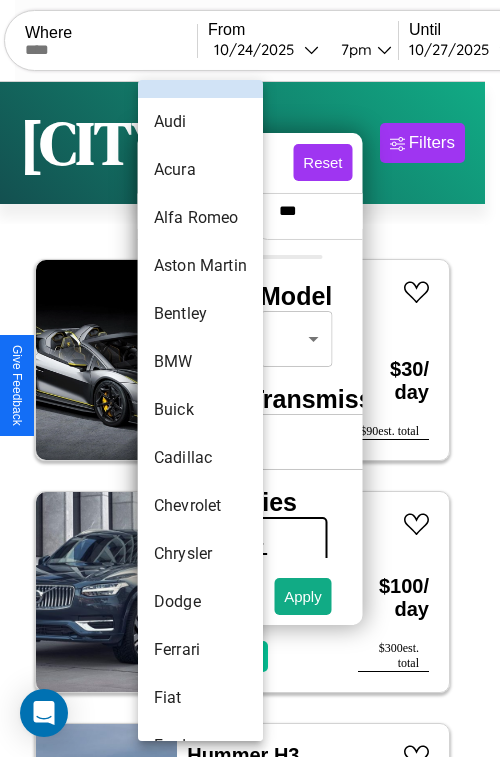 click on "Buick" at bounding box center (200, 410) 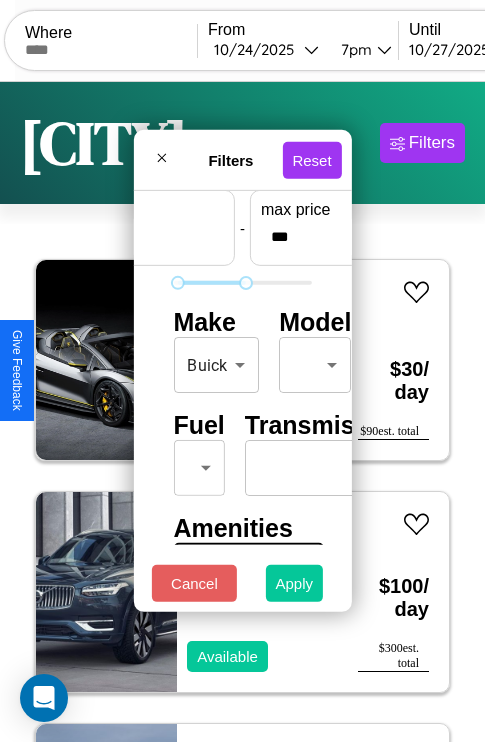 click on "Apply" at bounding box center (295, 583) 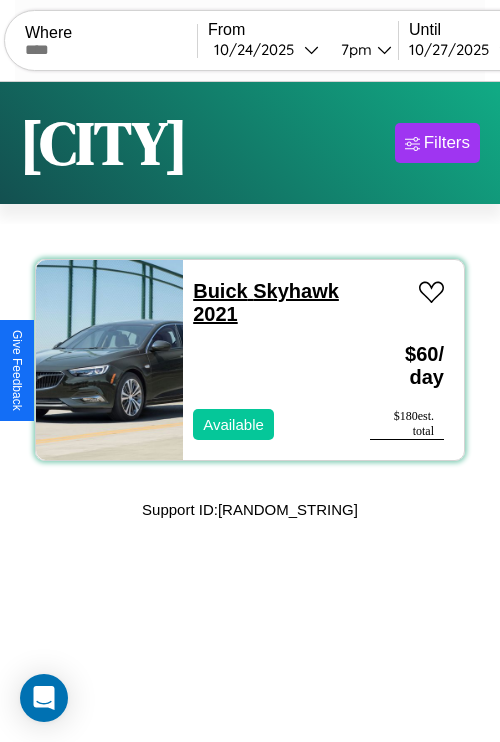 click on "Buick   Skyhawk   2021" at bounding box center [266, 302] 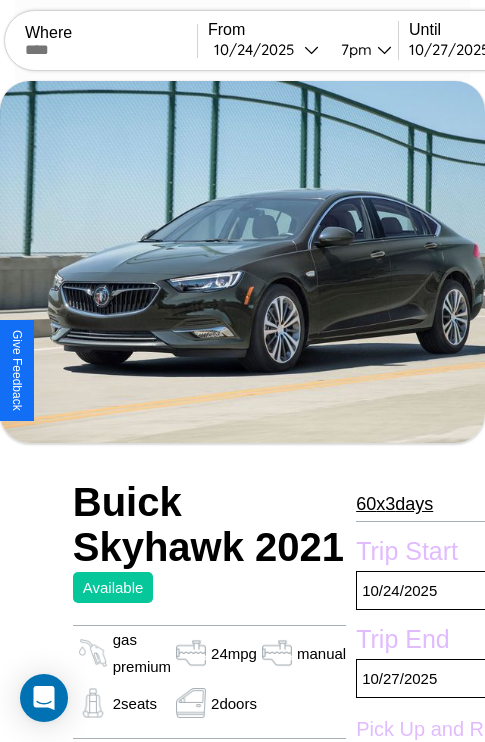 scroll, scrollTop: 909, scrollLeft: 0, axis: vertical 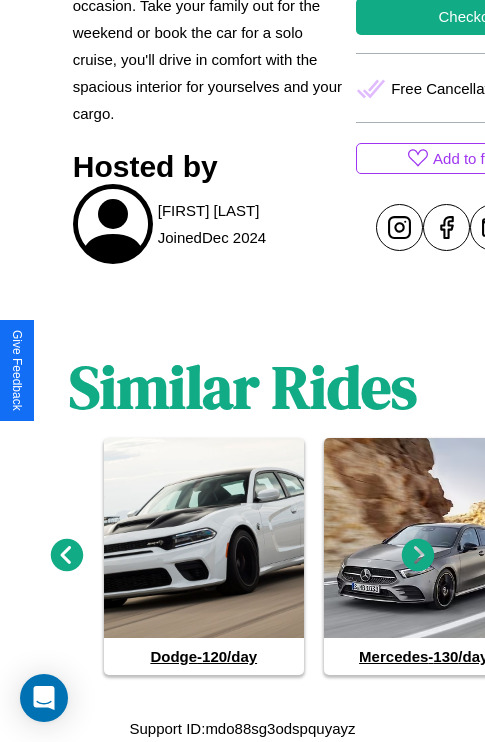 click 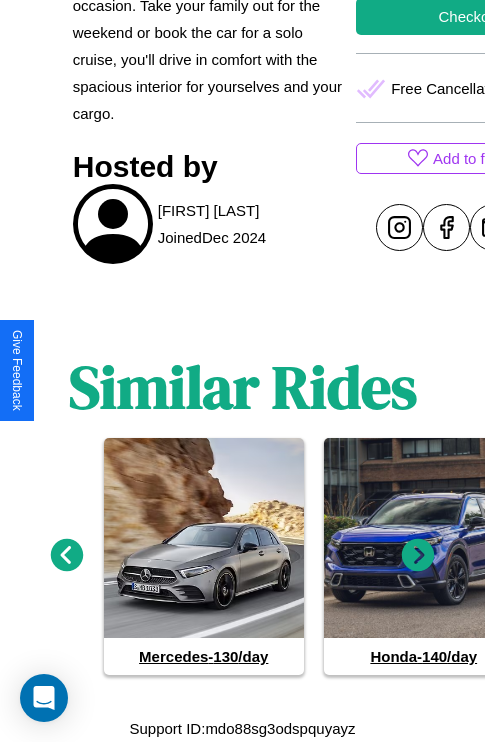click 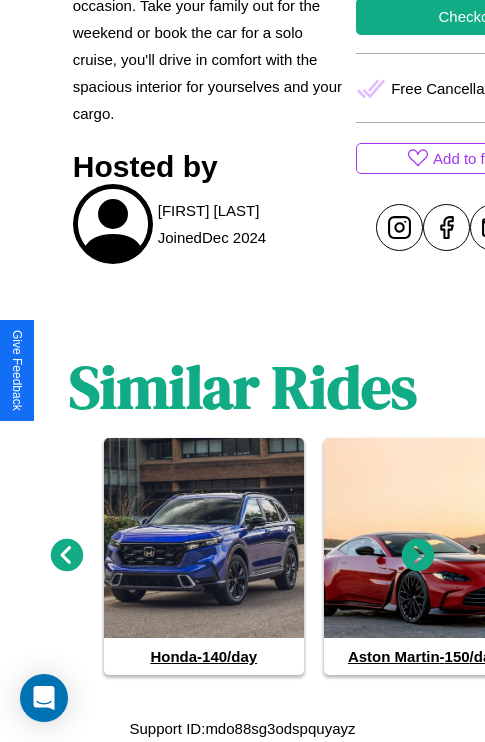 click 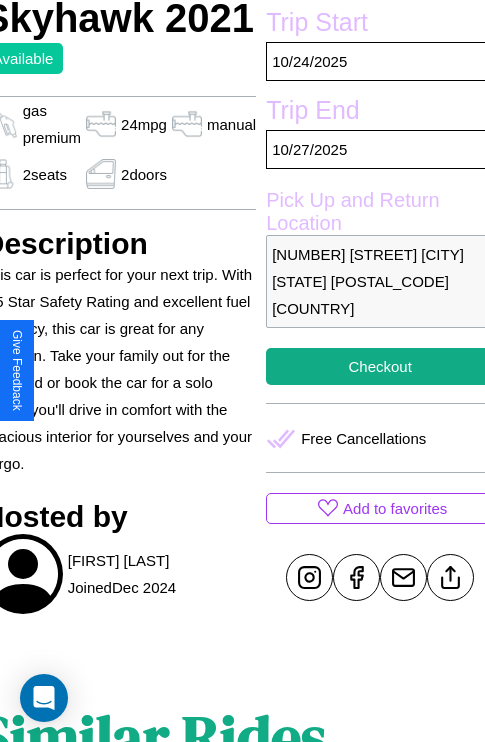 scroll, scrollTop: 524, scrollLeft: 91, axis: both 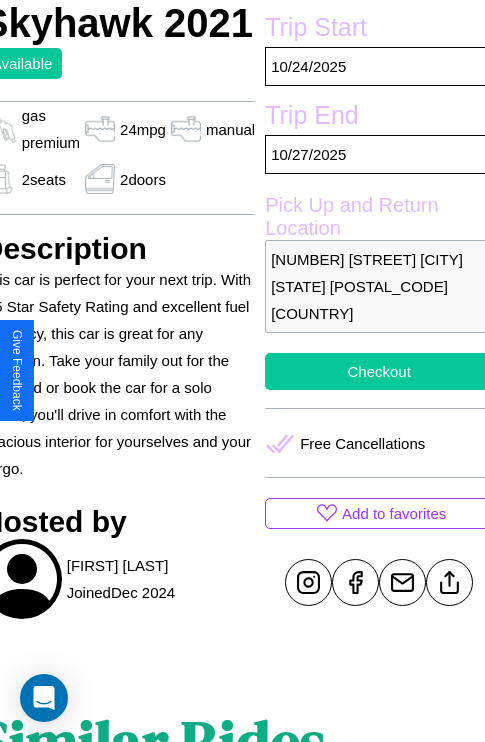 click on "Checkout" at bounding box center [379, 371] 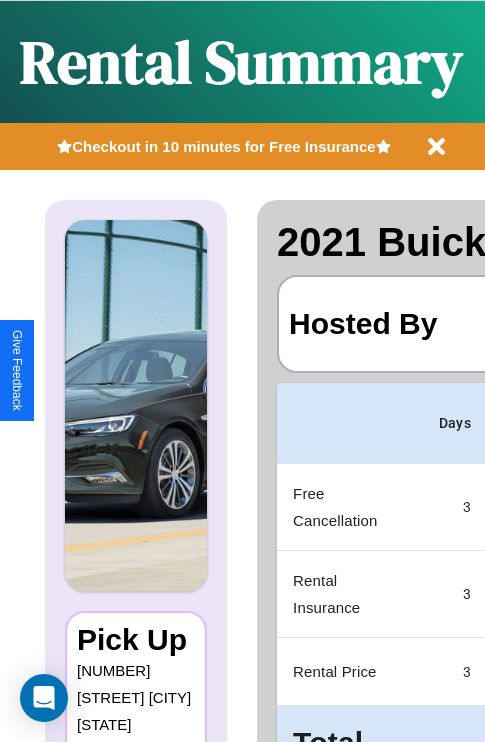 scroll, scrollTop: 0, scrollLeft: 387, axis: horizontal 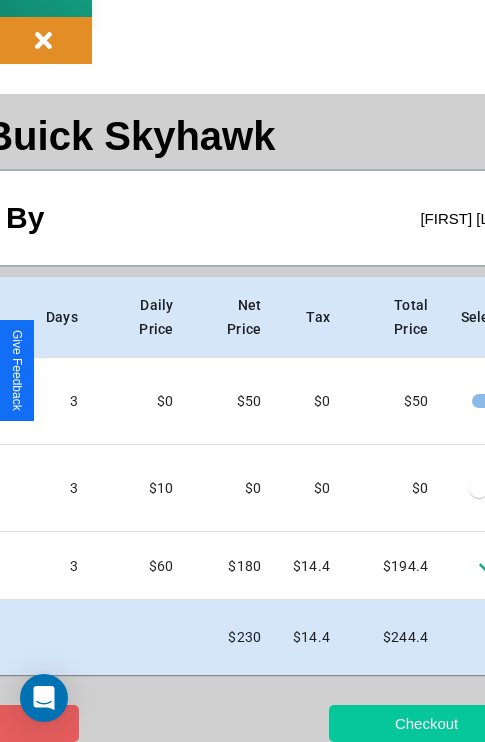 click on "Checkout" at bounding box center [426, 723] 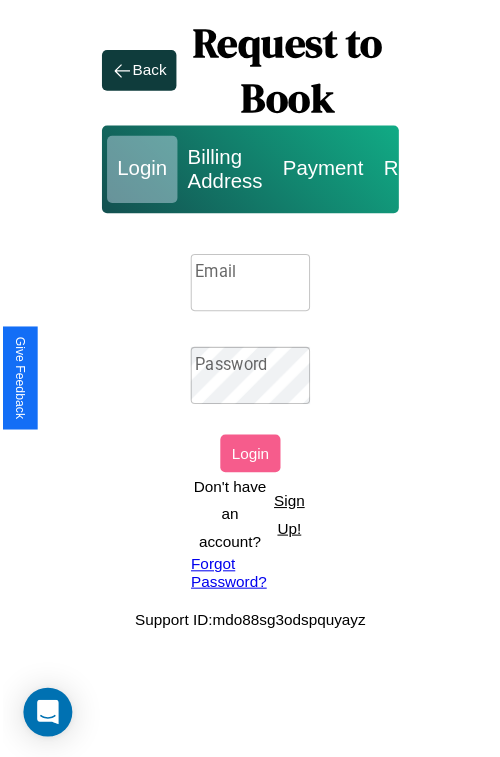 scroll, scrollTop: 0, scrollLeft: 0, axis: both 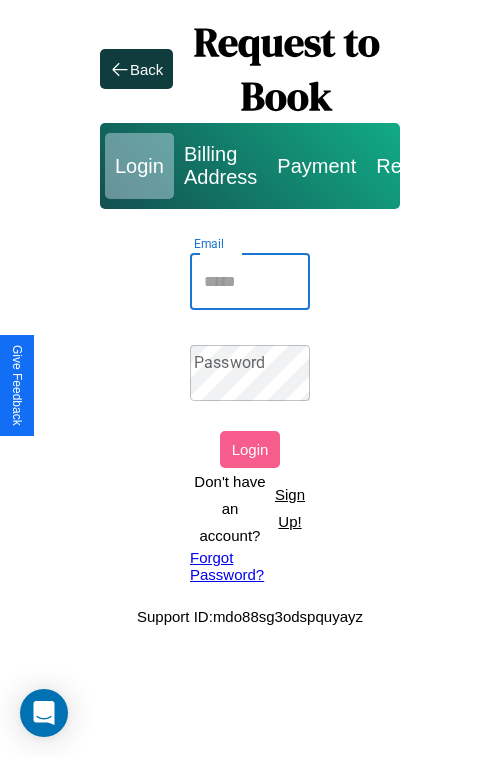 click on "Email" at bounding box center [250, 282] 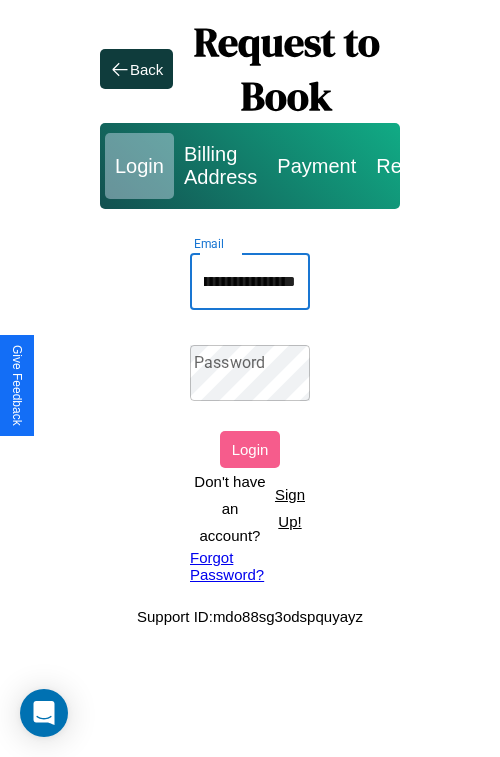 scroll, scrollTop: 0, scrollLeft: 124, axis: horizontal 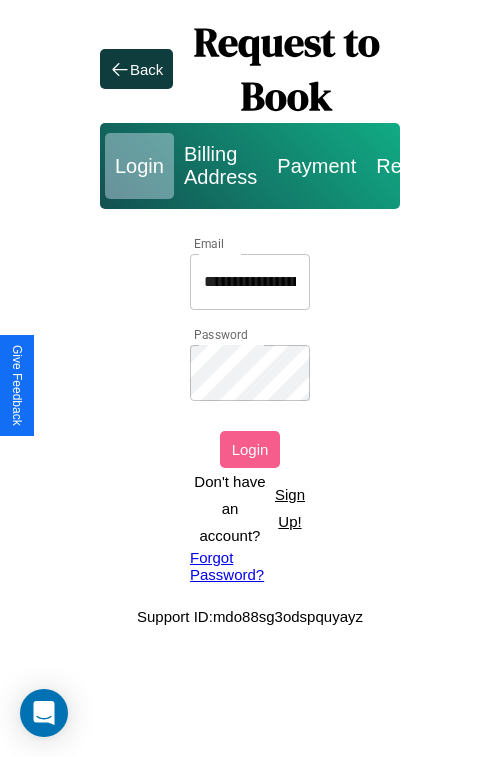 click on "Login" at bounding box center [250, 449] 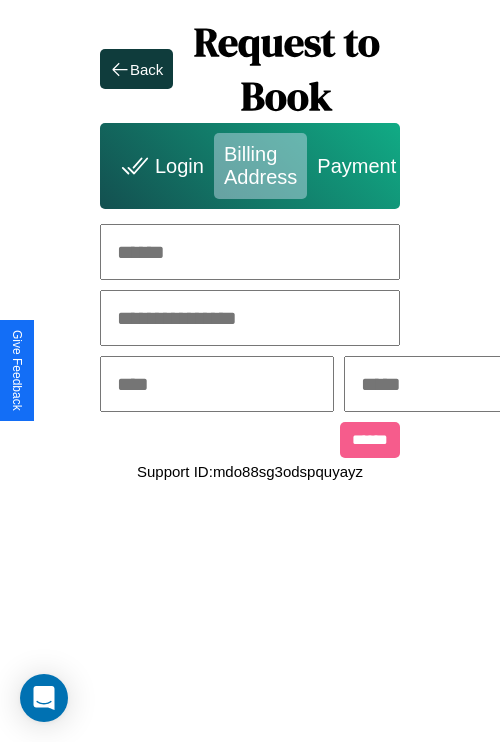 click at bounding box center (250, 252) 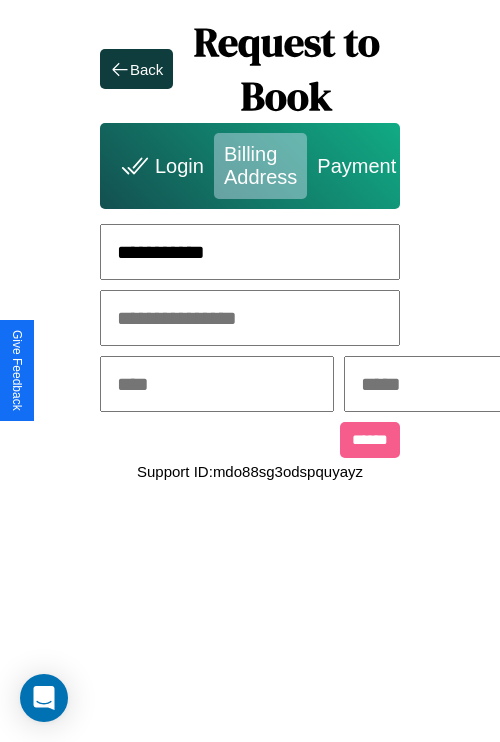 type on "**********" 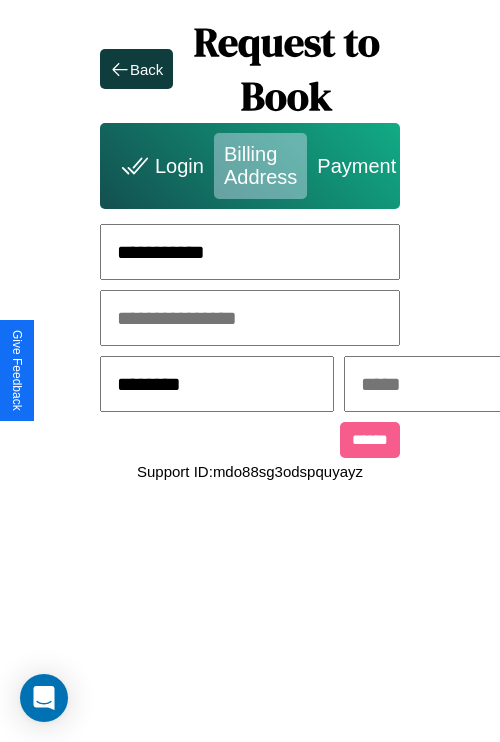 type on "********" 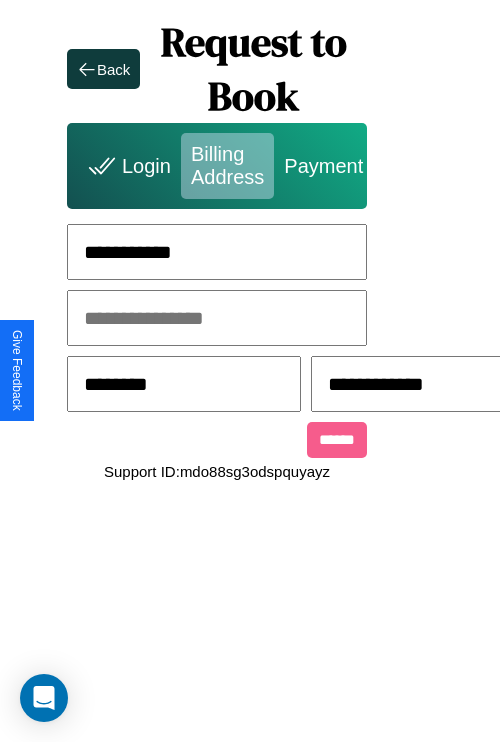 scroll, scrollTop: 0, scrollLeft: 517, axis: horizontal 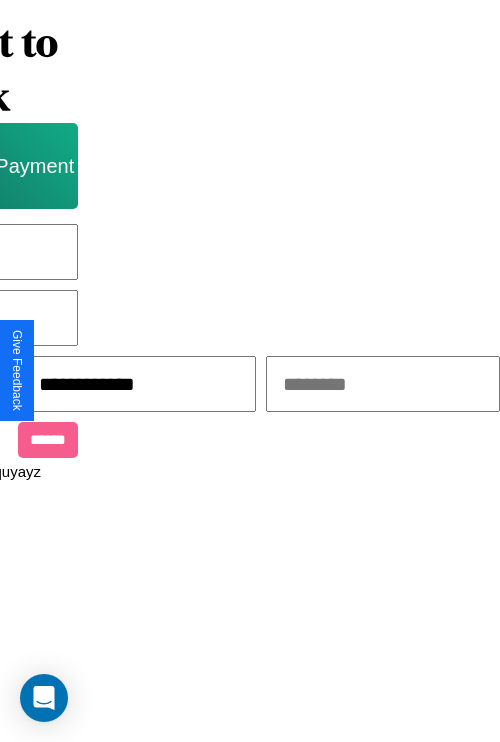type on "**********" 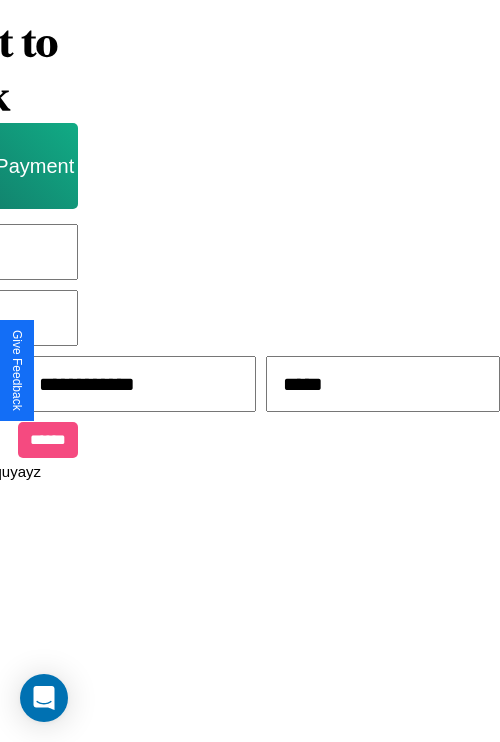 type on "*****" 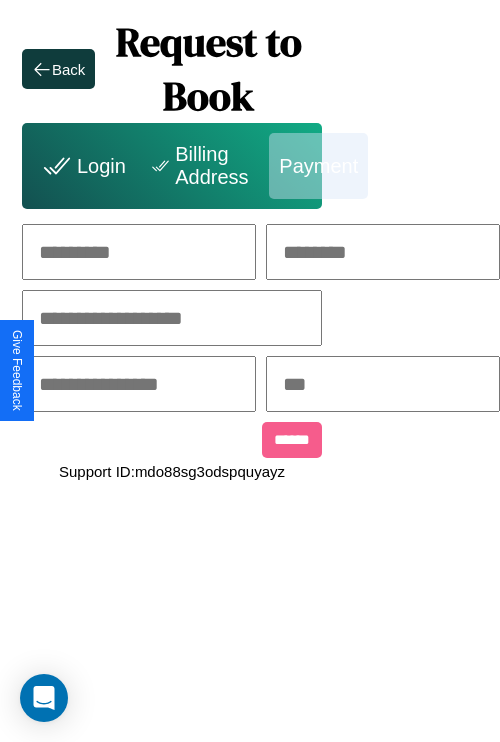 scroll, scrollTop: 0, scrollLeft: 208, axis: horizontal 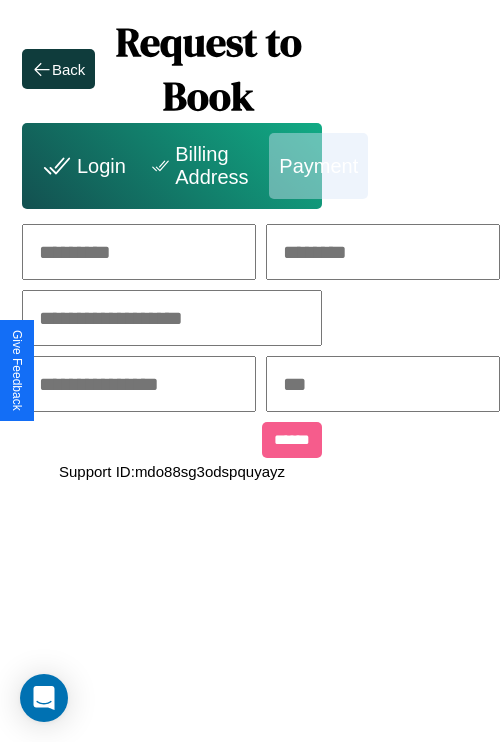 click at bounding box center [139, 252] 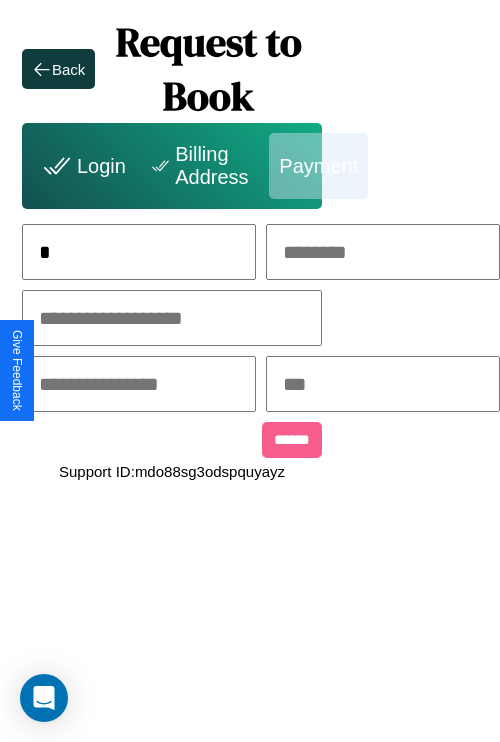 scroll, scrollTop: 0, scrollLeft: 127, axis: horizontal 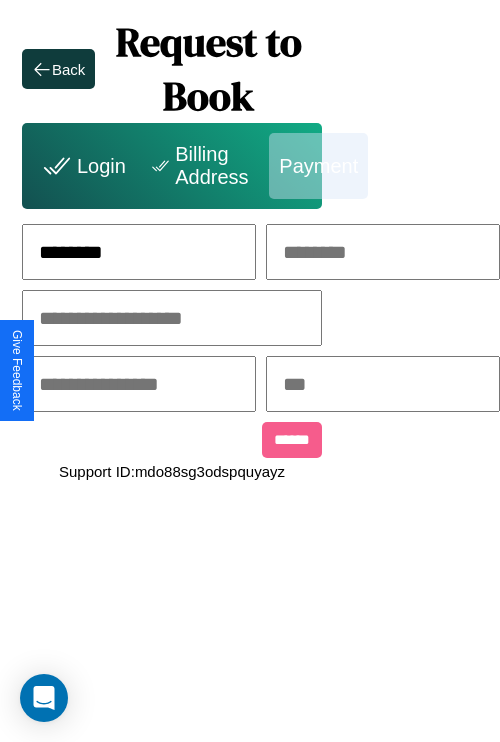 type on "********" 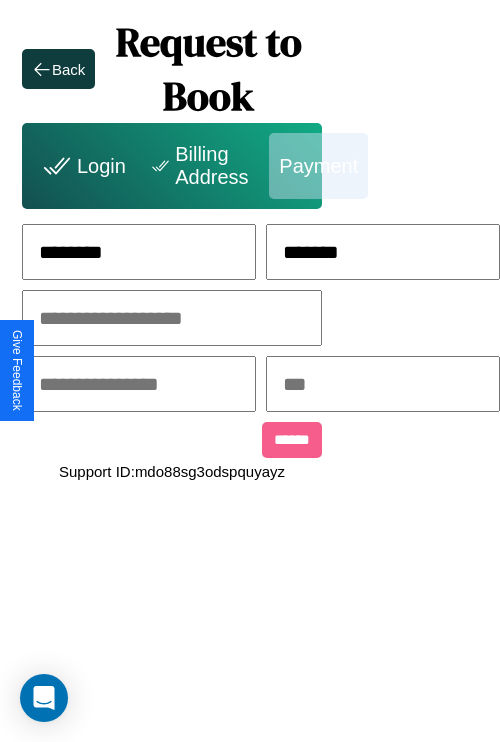type on "*******" 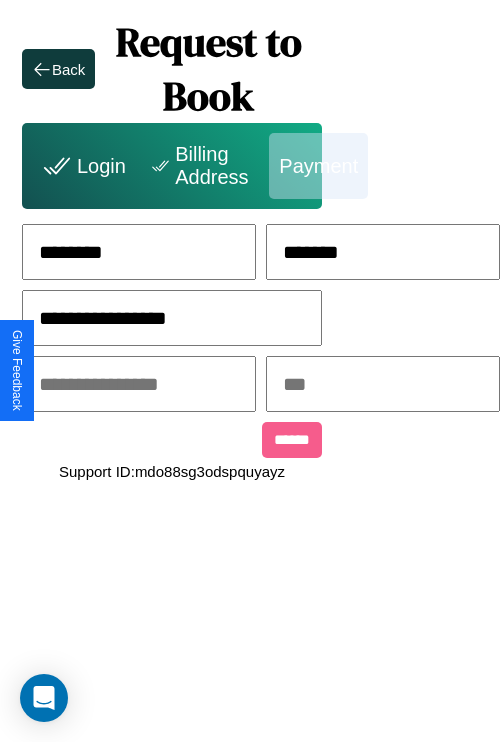 type on "**********" 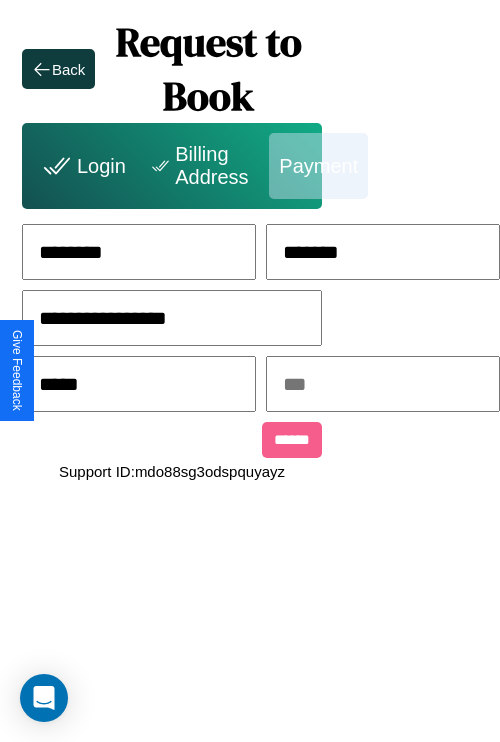 type on "*****" 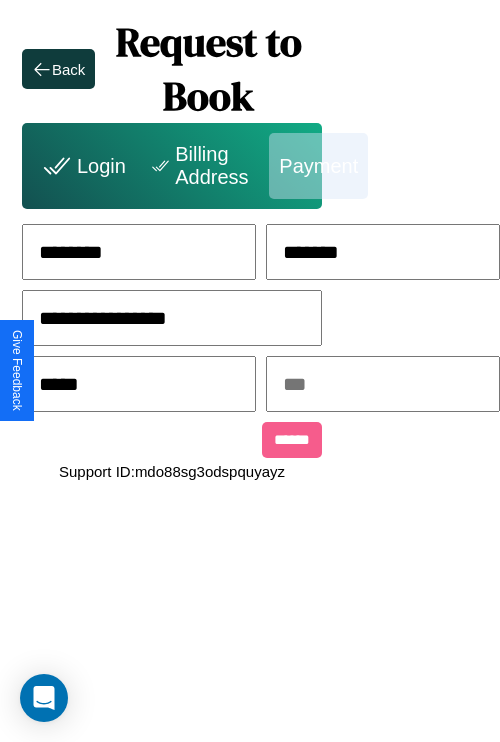 click at bounding box center [383, 384] 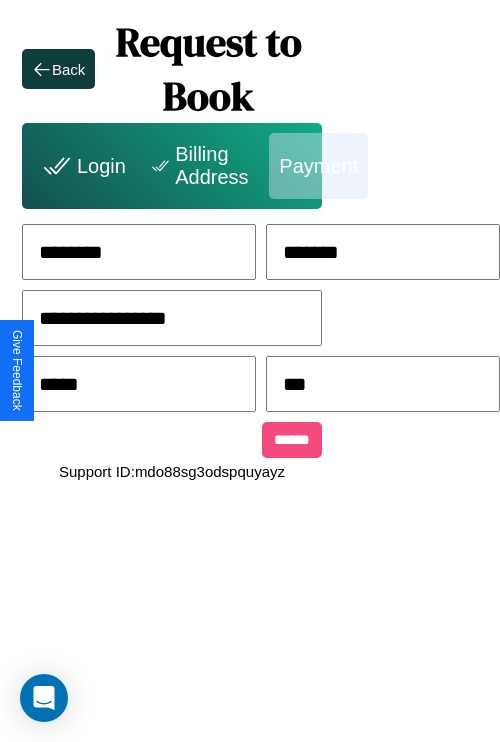 type on "***" 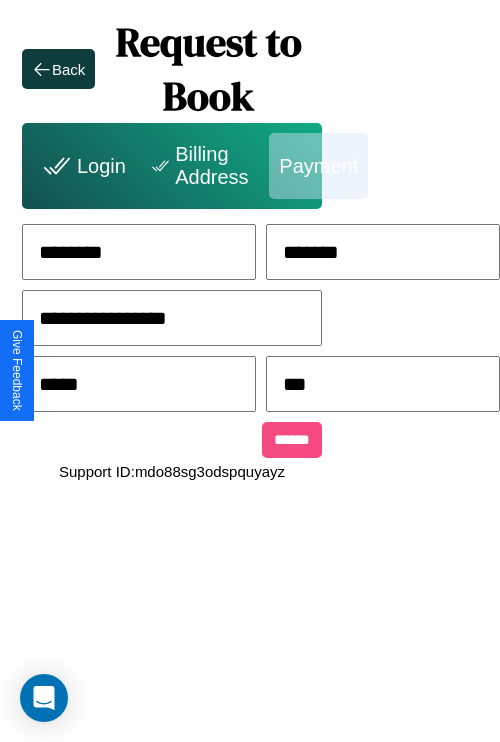 click on "******" at bounding box center (292, 440) 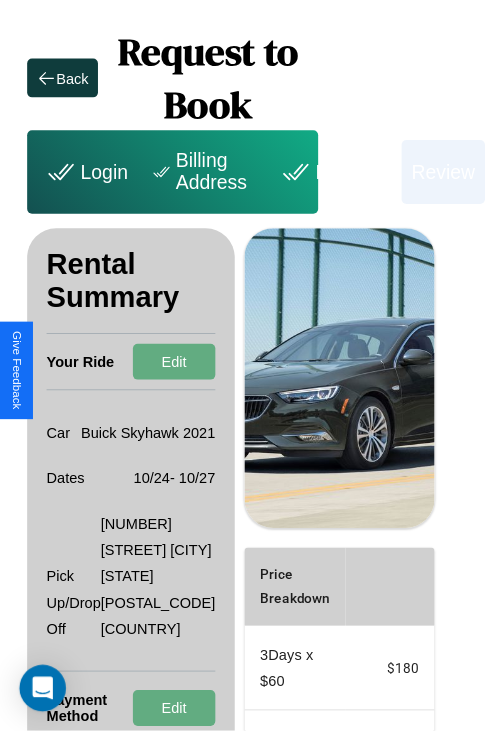 scroll, scrollTop: 0, scrollLeft: 72, axis: horizontal 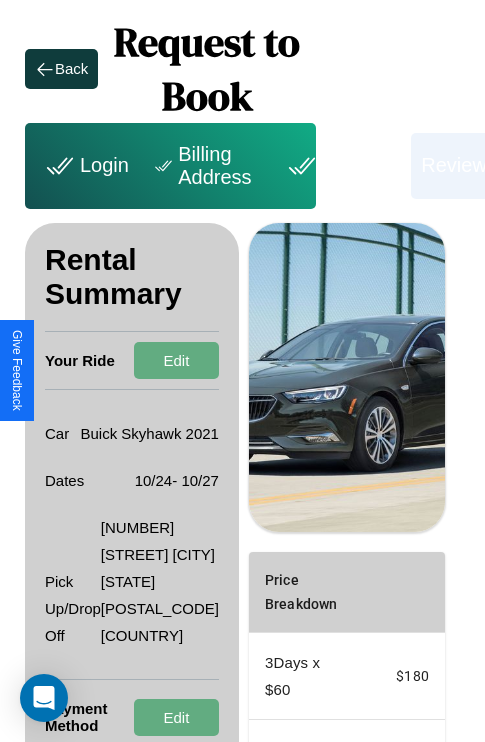 click on "Billing Address" at bounding box center [205, 166] 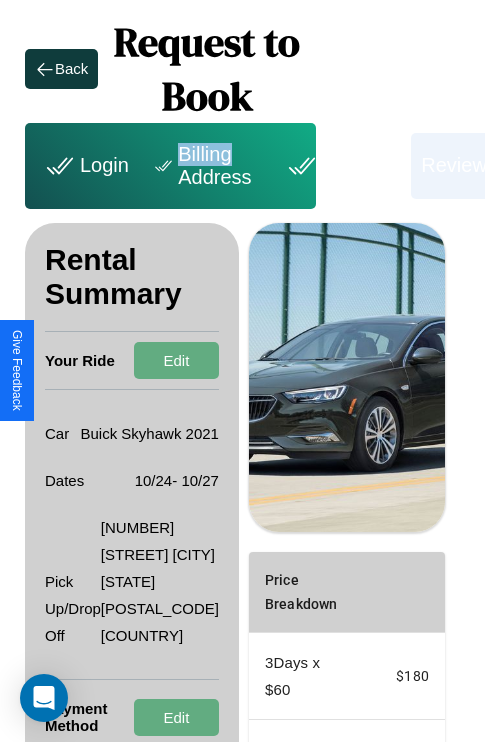 click on "Billing Address" at bounding box center (205, 166) 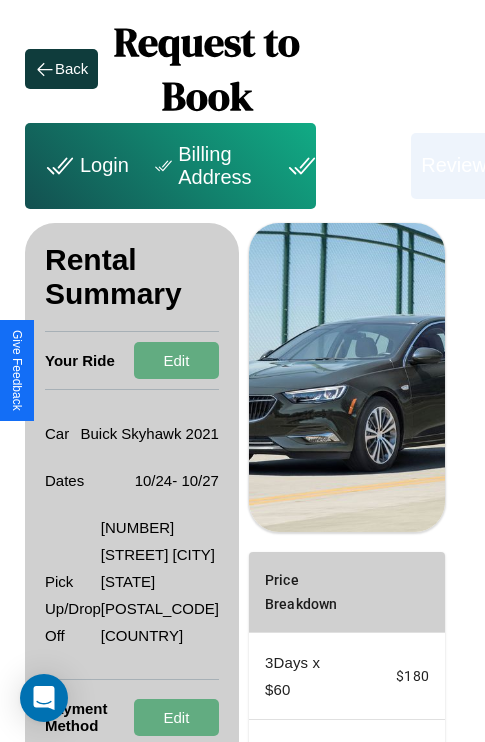 click on "Billing Address" at bounding box center [205, 166] 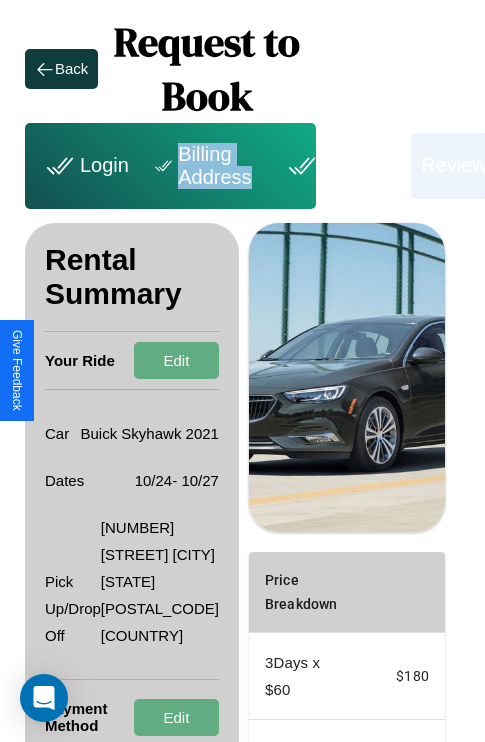 click on "Billing Address" at bounding box center [205, 166] 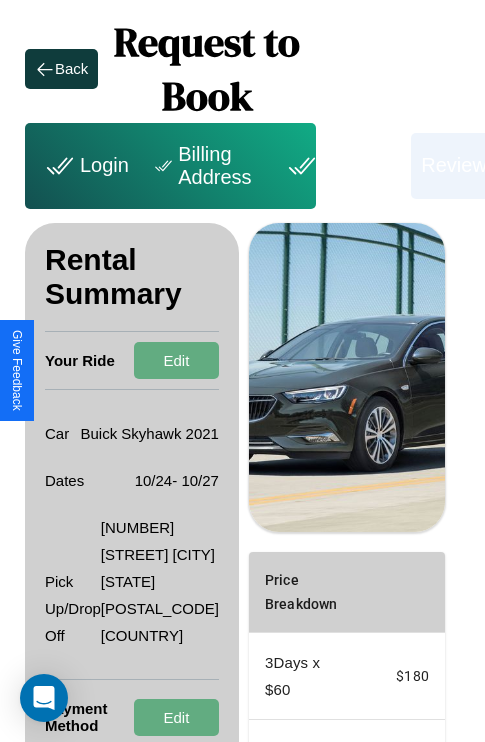 click on "Billing Address" at bounding box center [205, 166] 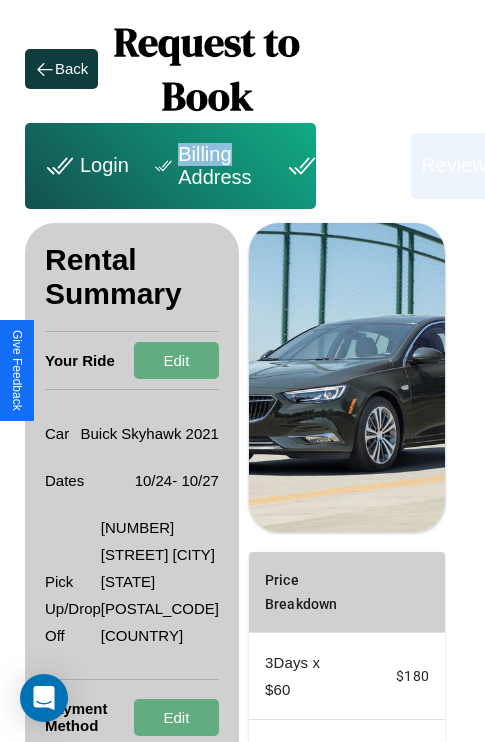click on "Billing Address" at bounding box center (205, 166) 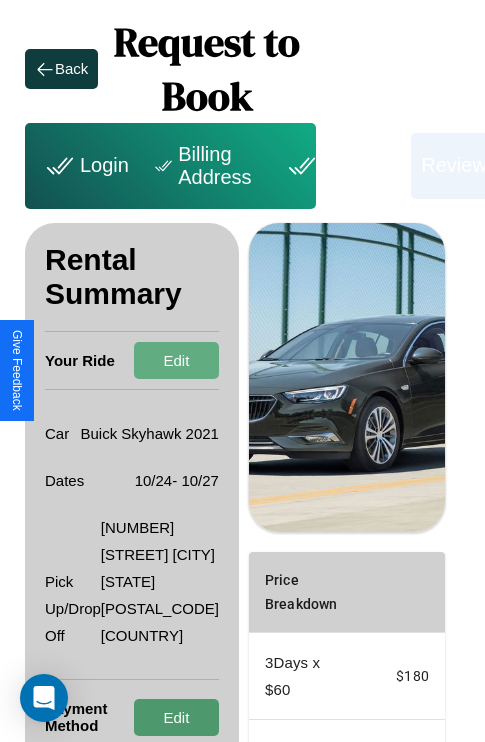 scroll, scrollTop: 65, scrollLeft: 72, axis: both 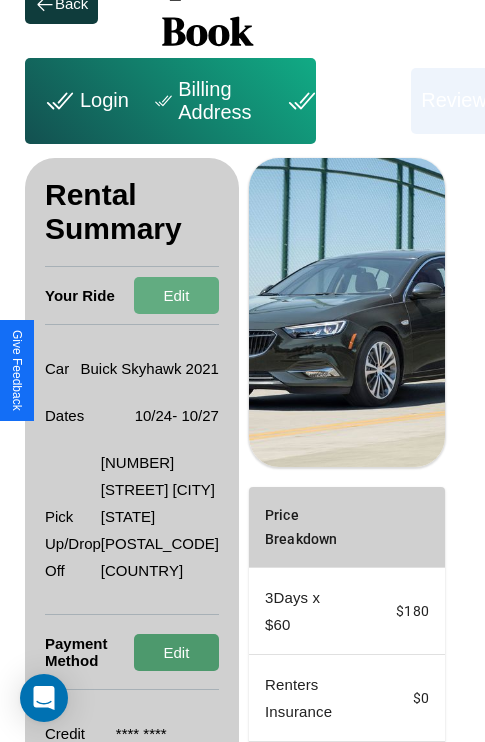 click on "Edit" at bounding box center (176, 652) 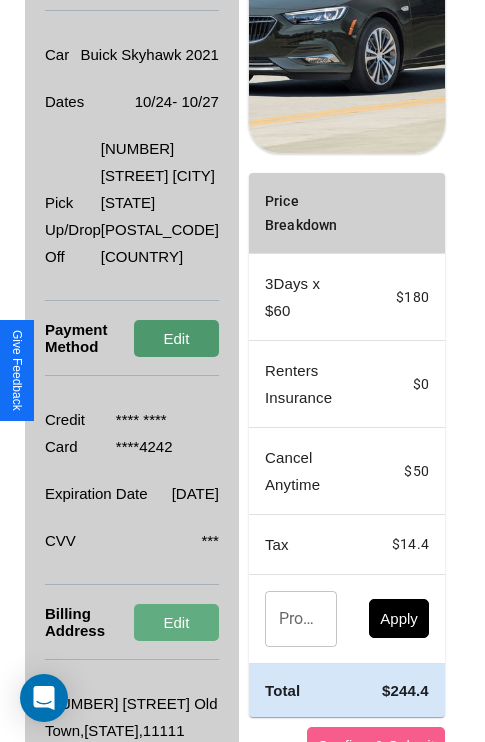 scroll, scrollTop: 536, scrollLeft: 72, axis: both 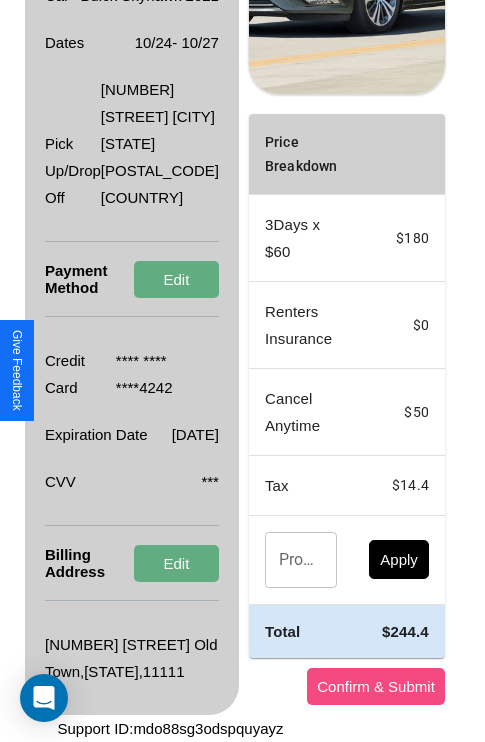 click on "Confirm & Submit" at bounding box center (376, 686) 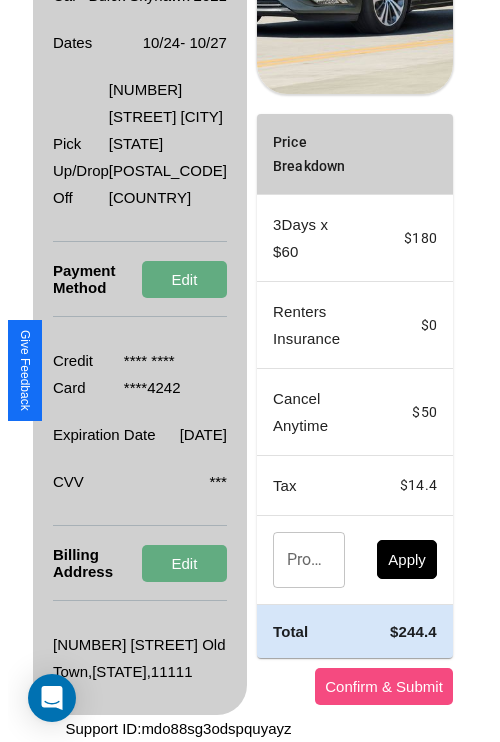 scroll, scrollTop: 0, scrollLeft: 72, axis: horizontal 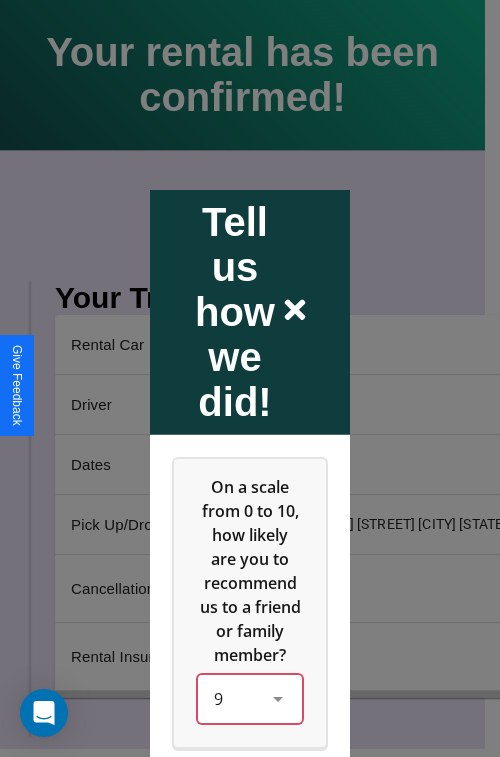 click on "9" at bounding box center (250, 698) 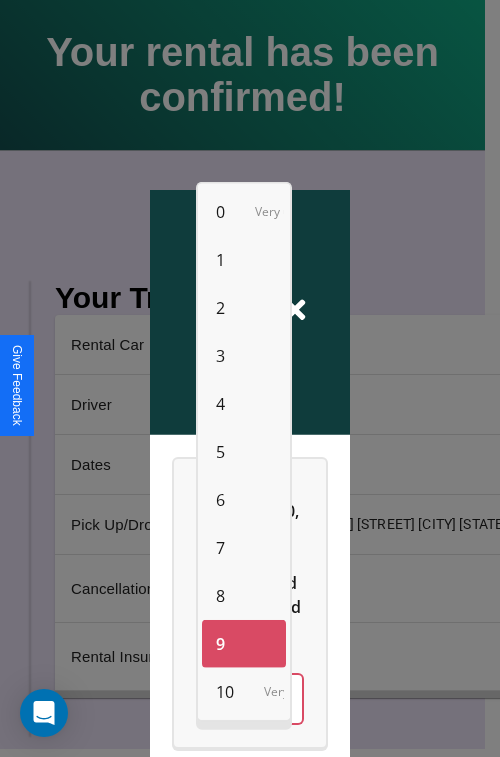 click on "8" at bounding box center [220, 596] 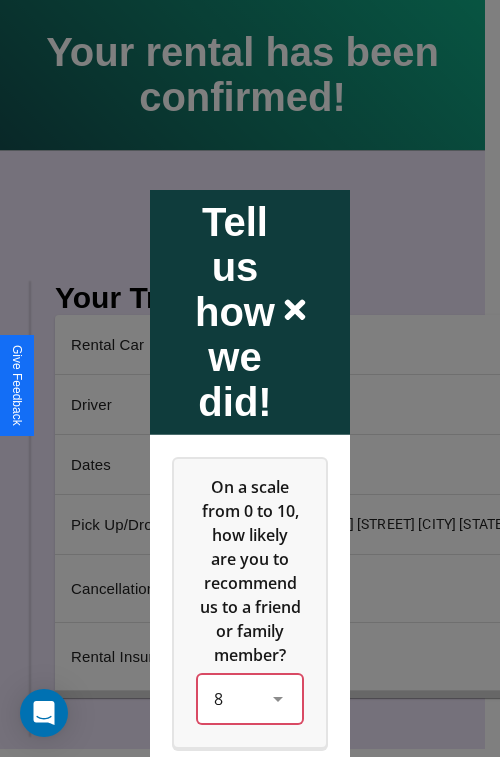 scroll, scrollTop: 286, scrollLeft: 0, axis: vertical 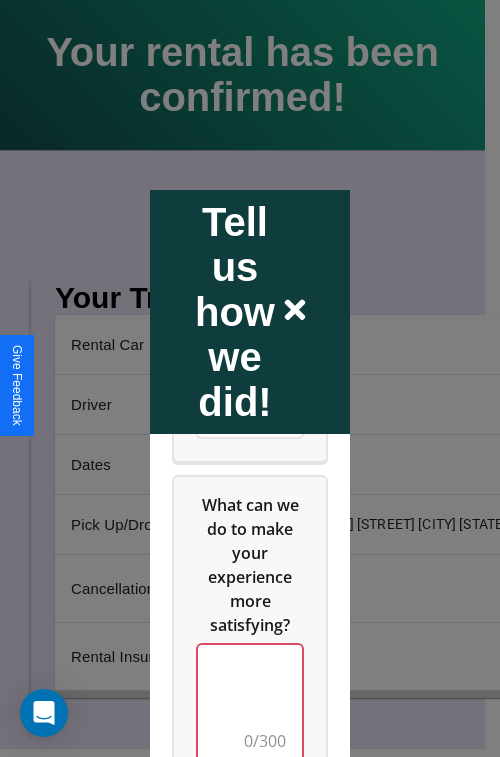 click at bounding box center [250, 704] 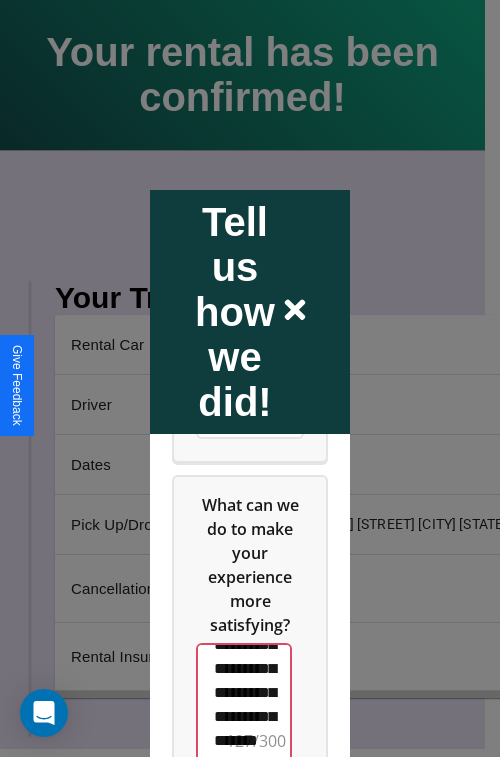 scroll, scrollTop: 516, scrollLeft: 0, axis: vertical 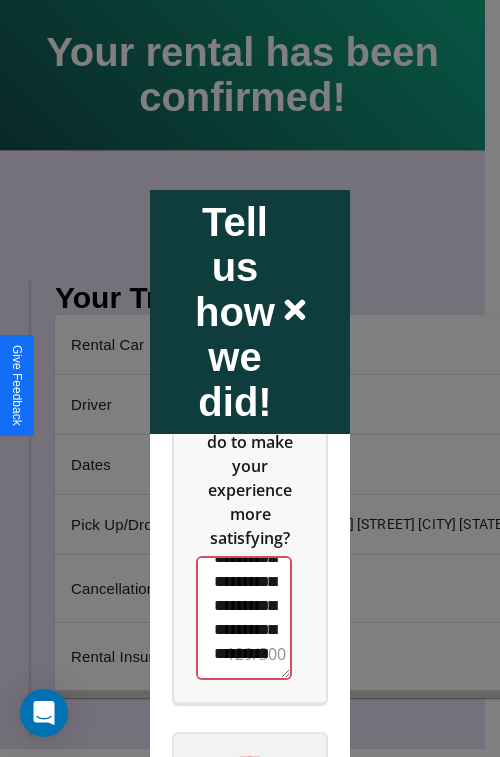 type on "**********" 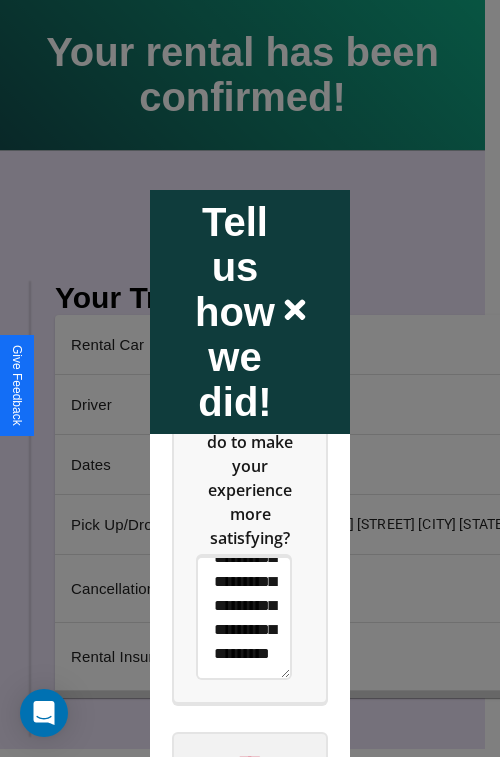 click on "****" at bounding box center [250, 761] 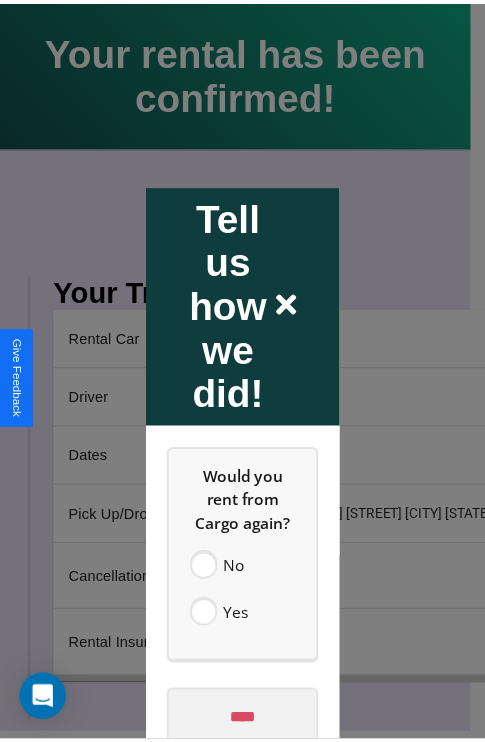 scroll, scrollTop: 0, scrollLeft: 0, axis: both 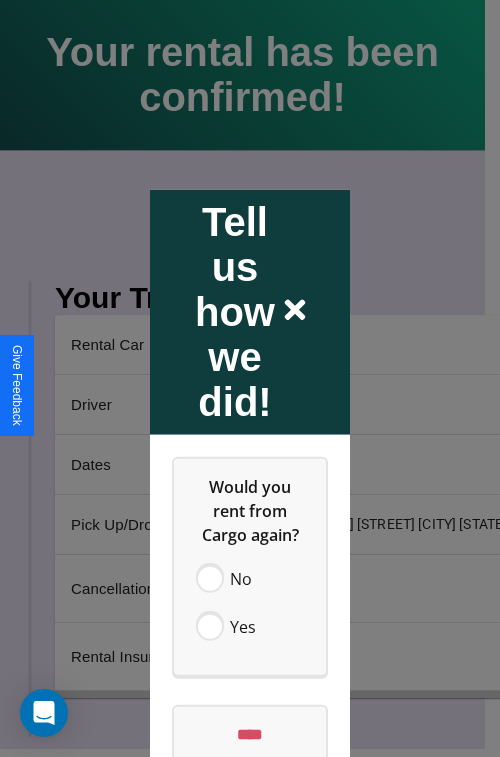 click at bounding box center (250, 378) 